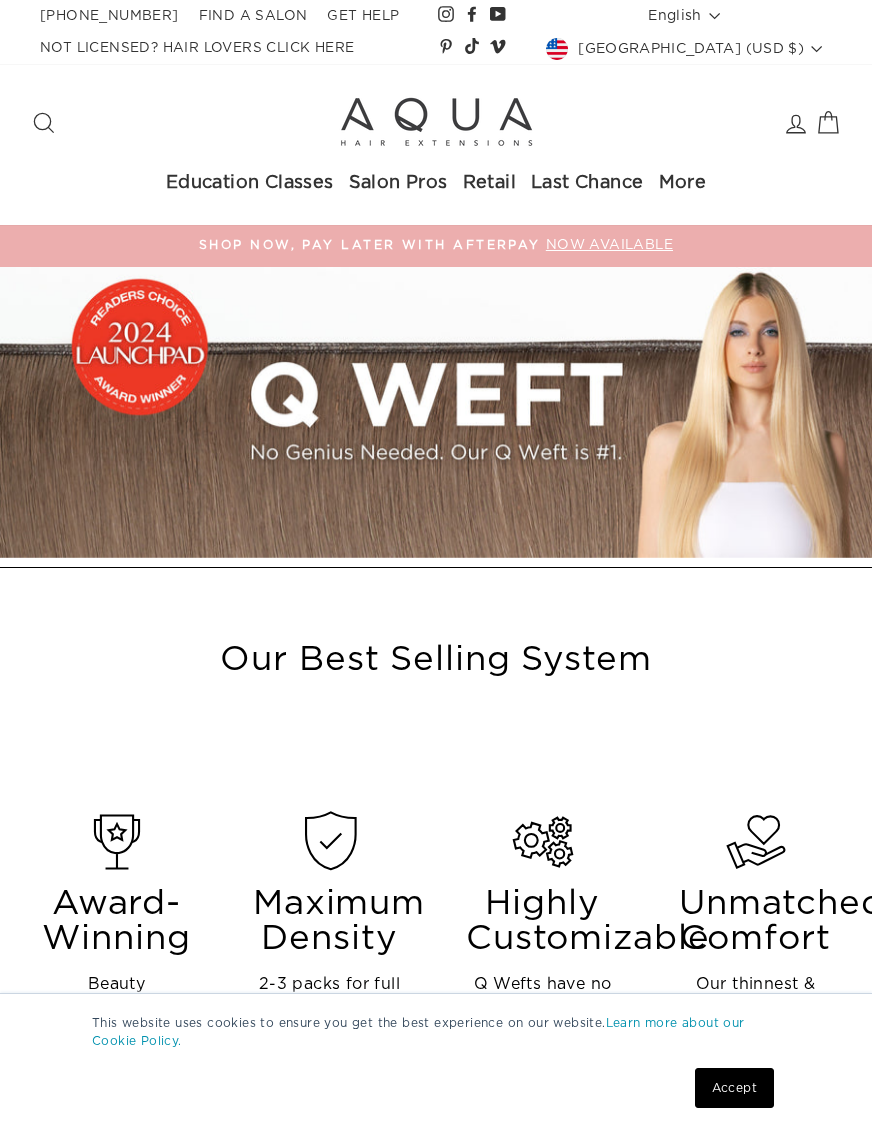 scroll, scrollTop: 7, scrollLeft: 0, axis: vertical 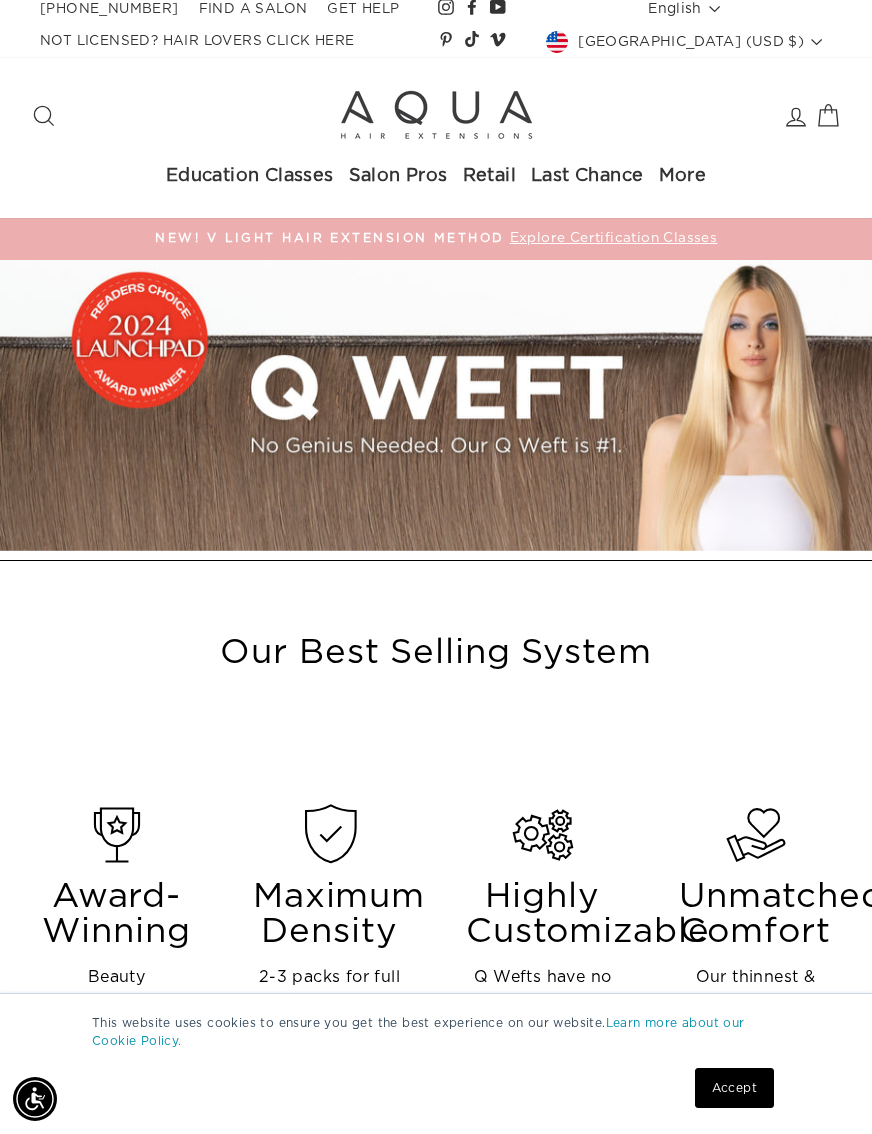 click 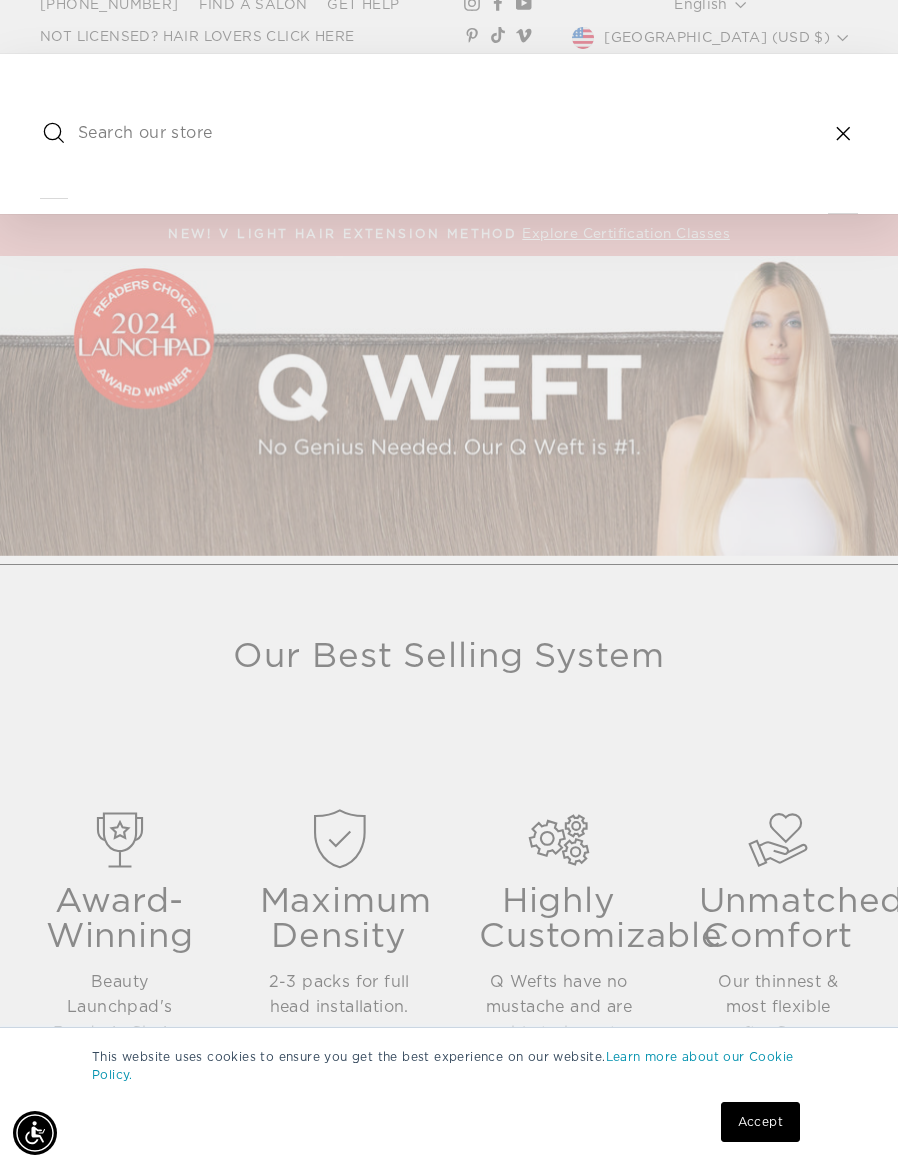 click at bounding box center [448, 134] 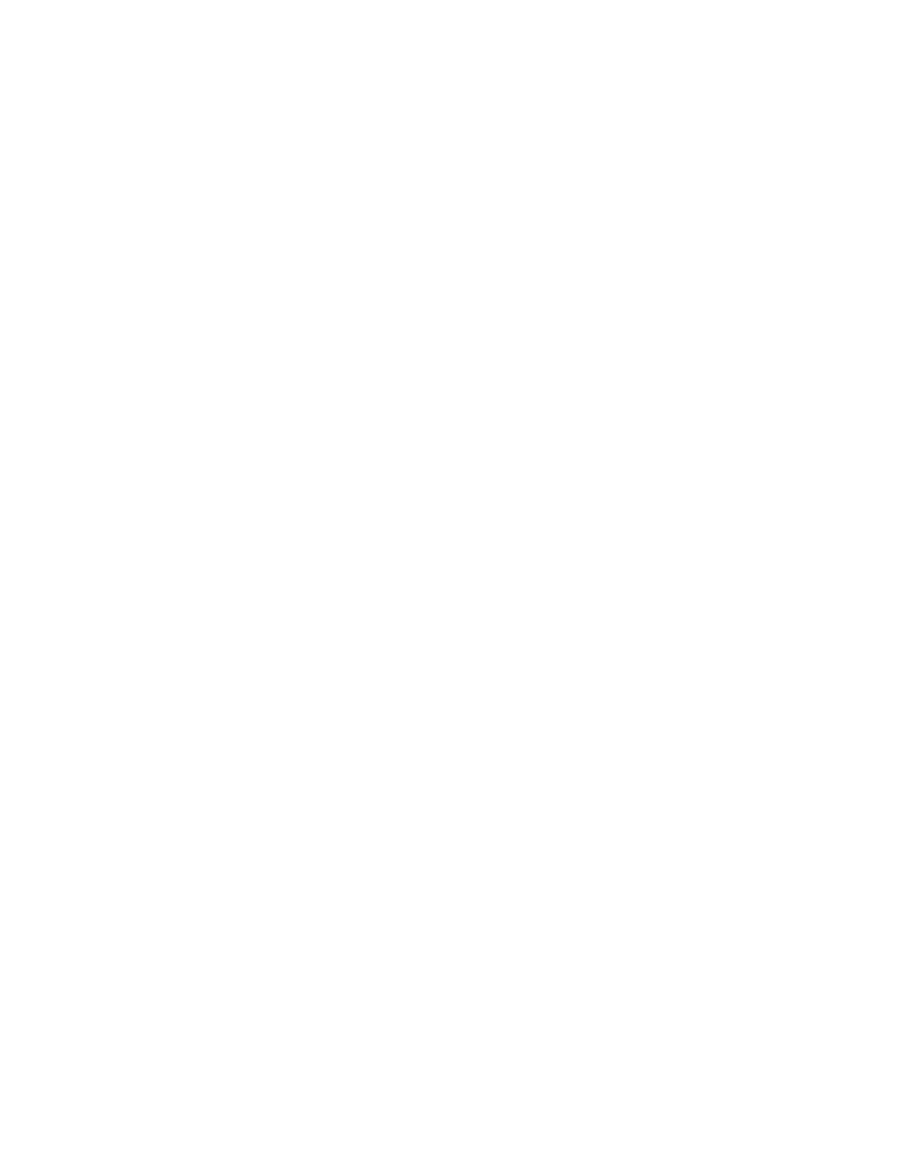 scroll, scrollTop: 0, scrollLeft: 13, axis: horizontal 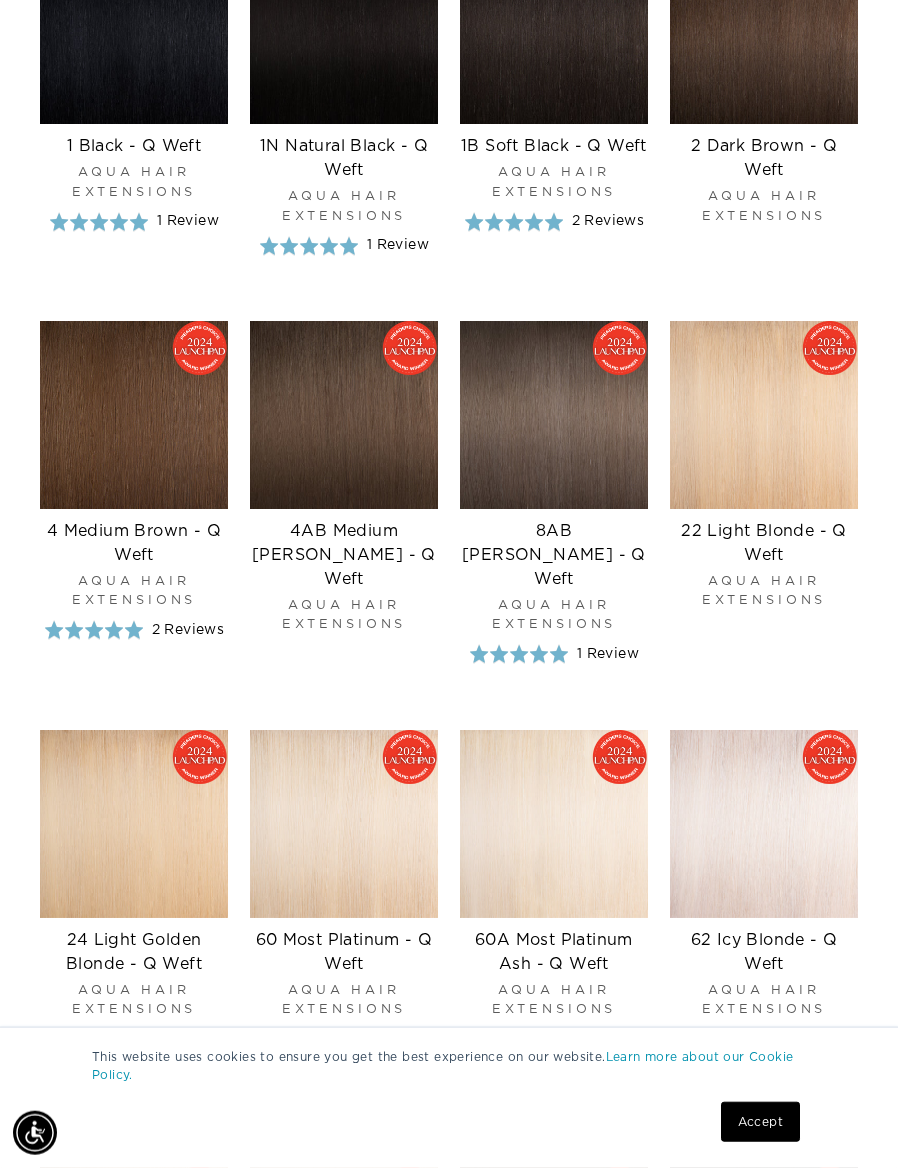 click at bounding box center [764, 415] 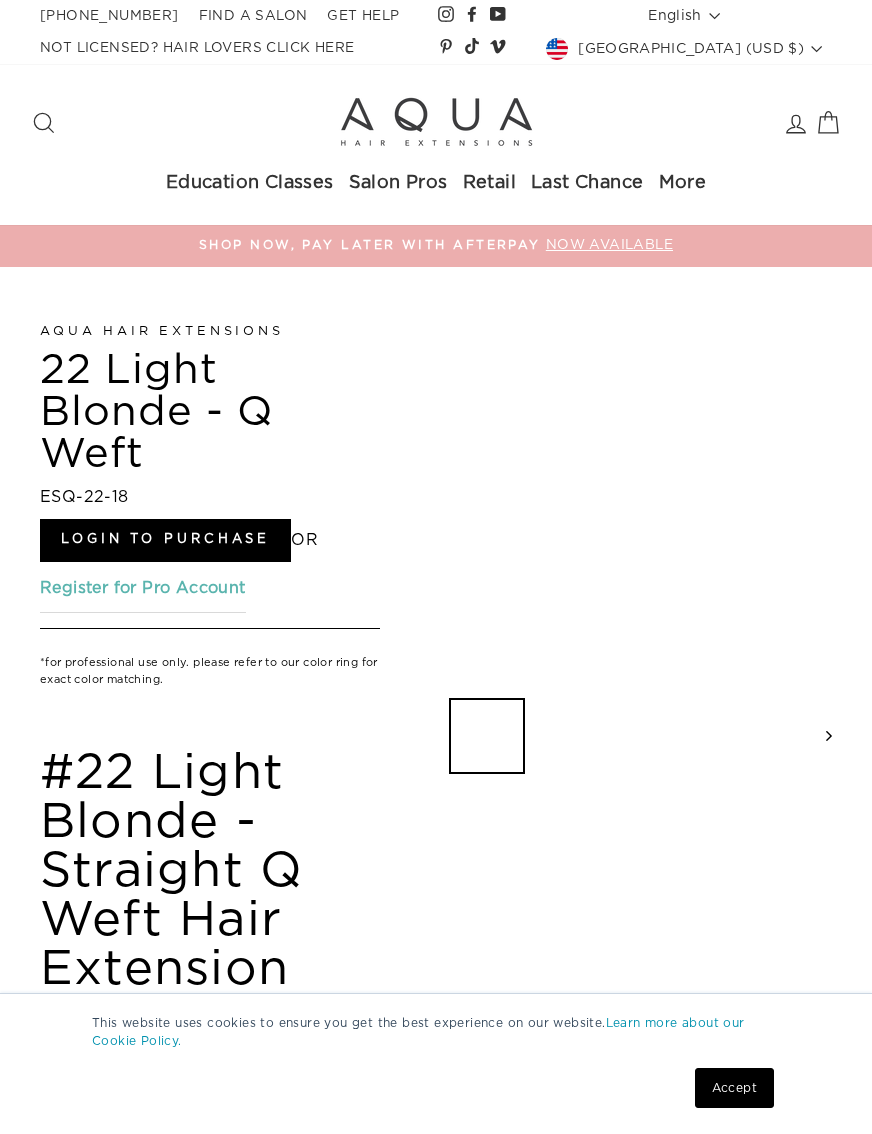 scroll, scrollTop: 7, scrollLeft: 0, axis: vertical 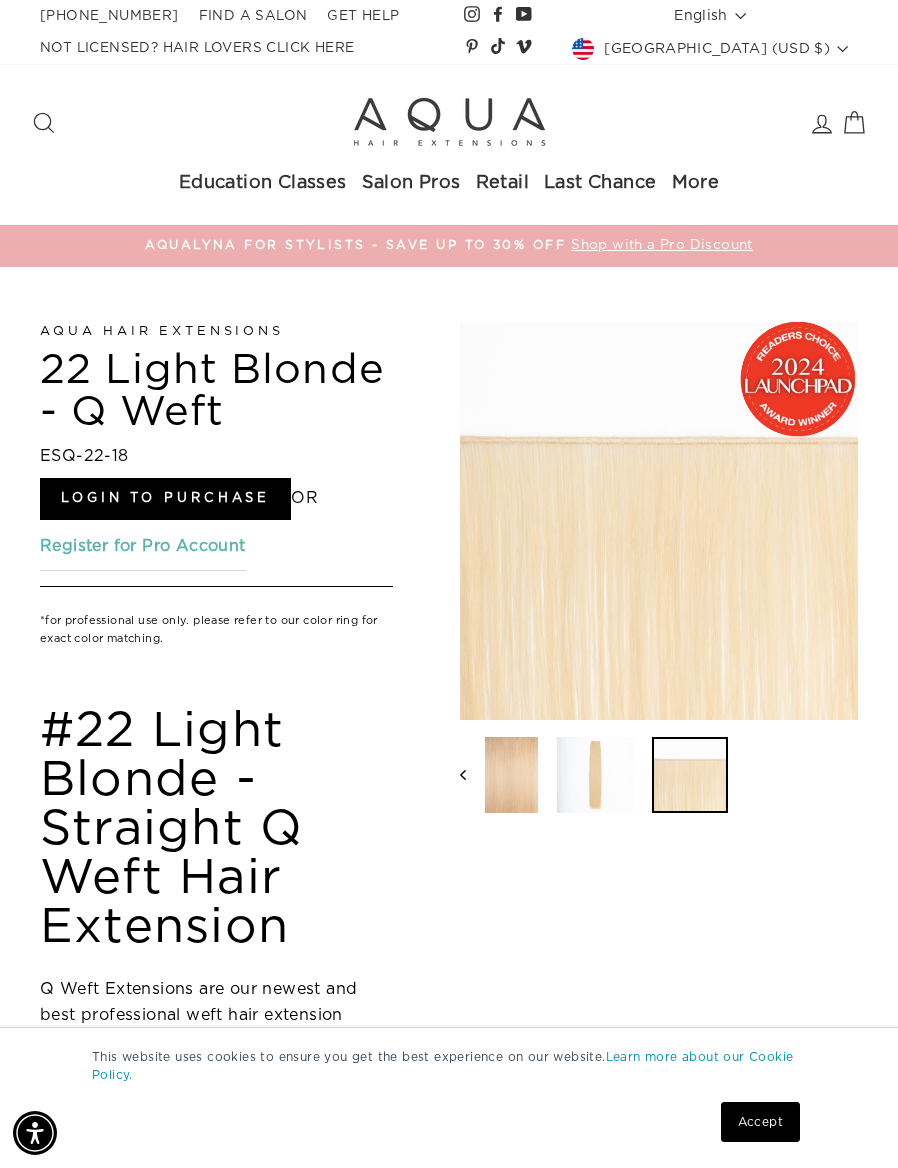 click 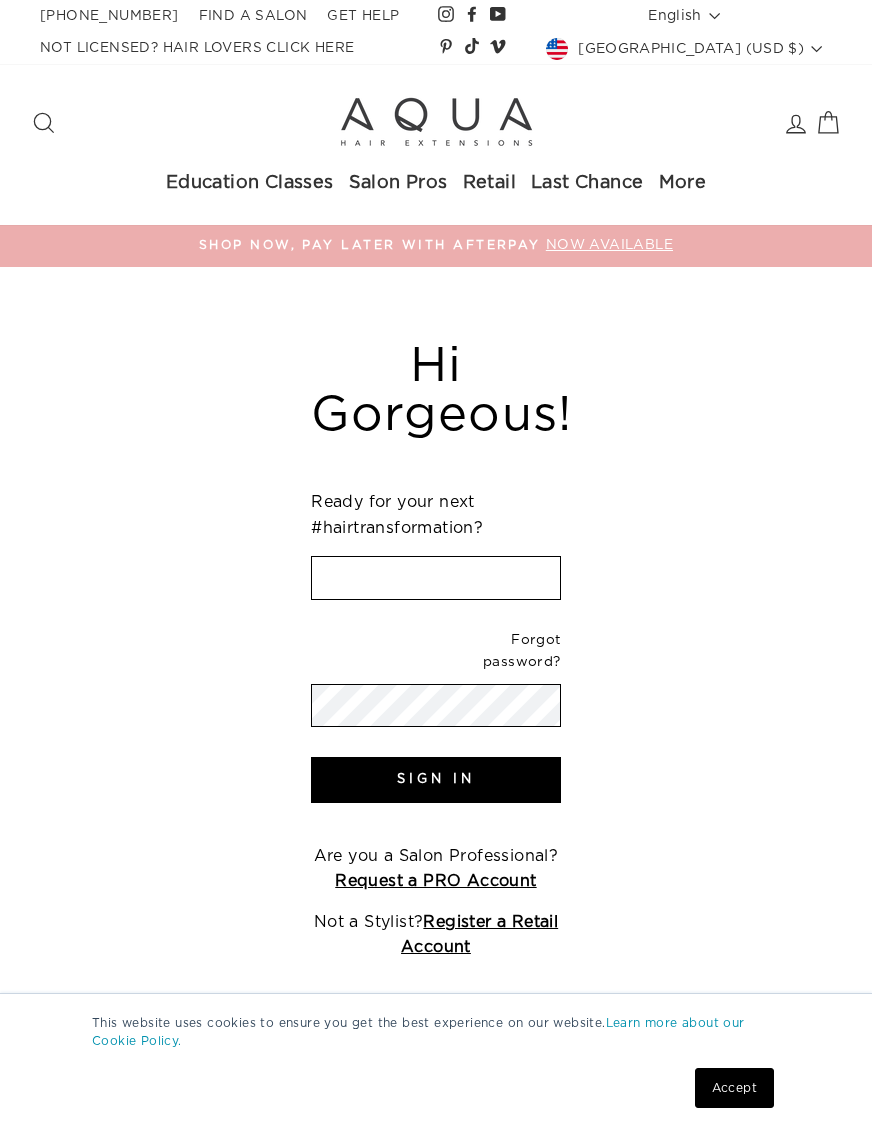 scroll, scrollTop: 7, scrollLeft: 0, axis: vertical 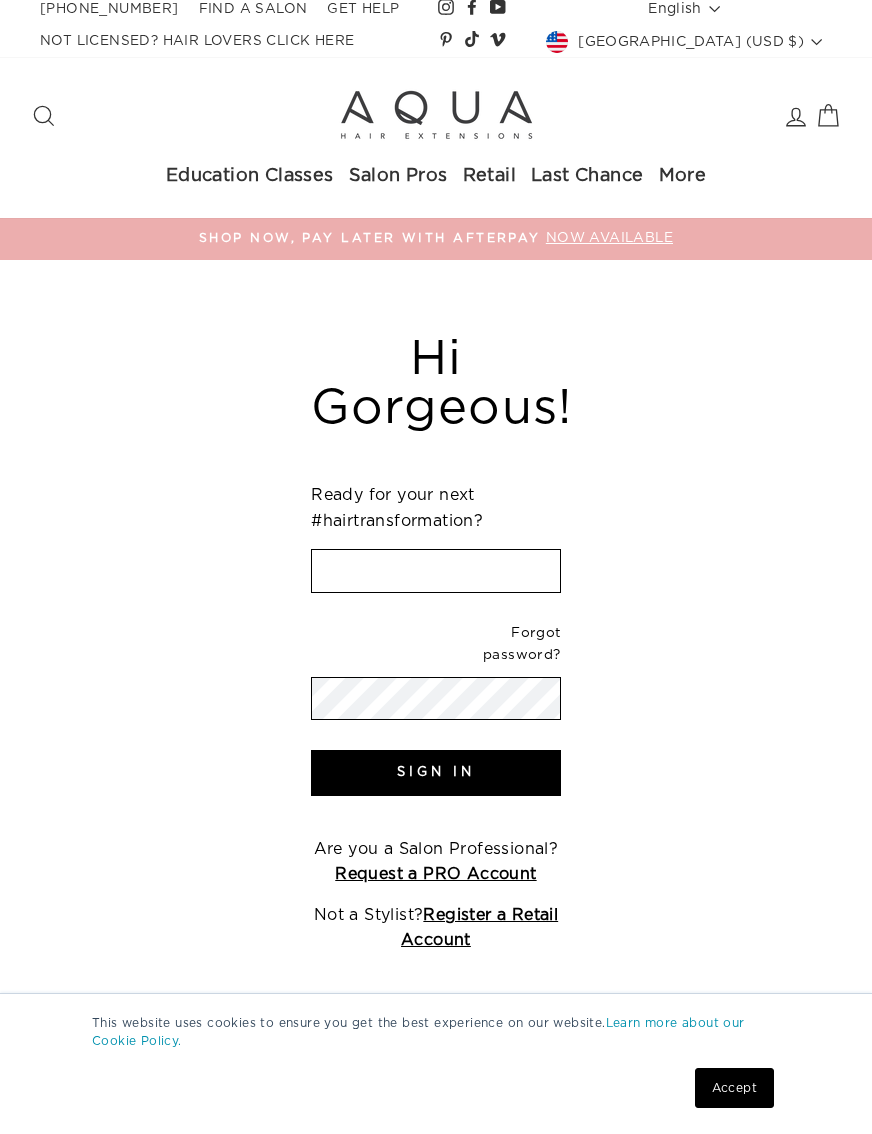 click at bounding box center (435, 571) 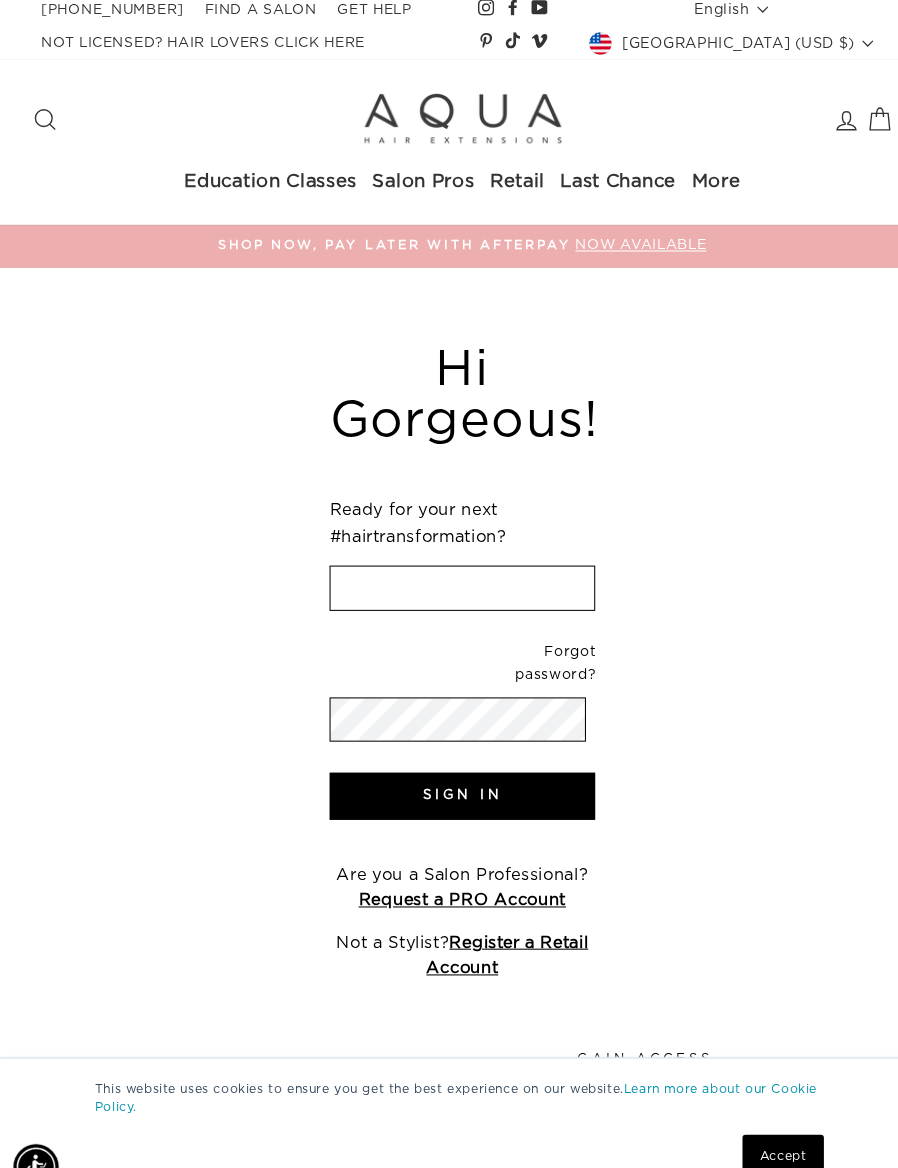 scroll, scrollTop: 7, scrollLeft: 0, axis: vertical 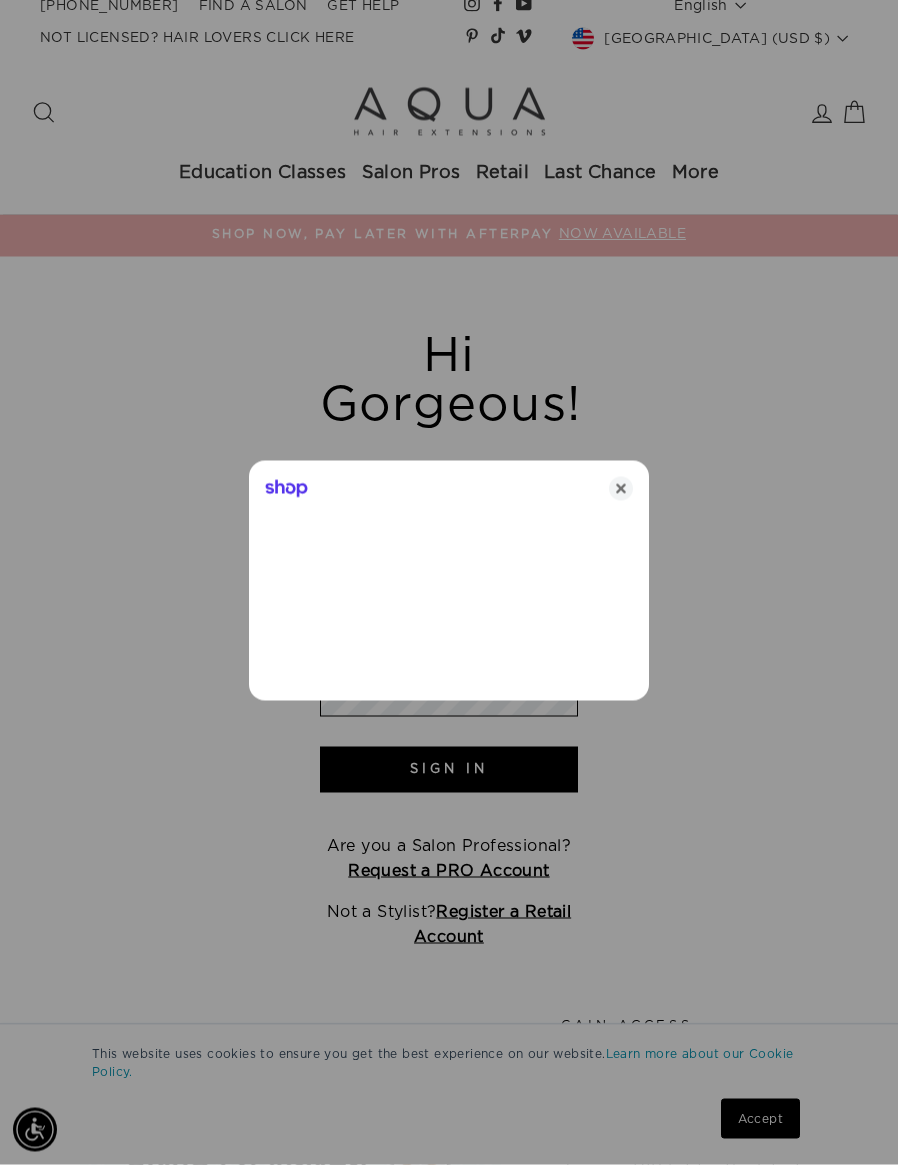 type on "stylingbeauty@gmail.com" 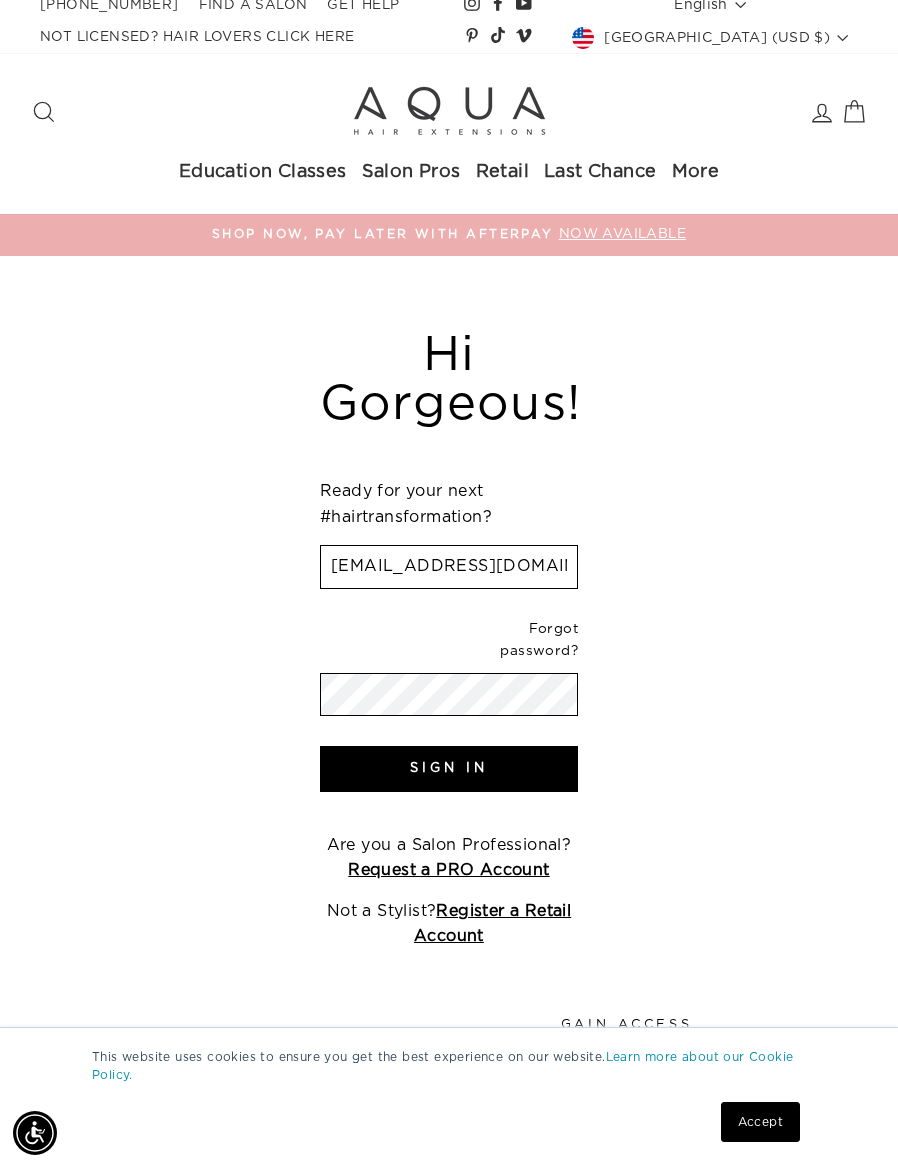 scroll, scrollTop: 10, scrollLeft: 0, axis: vertical 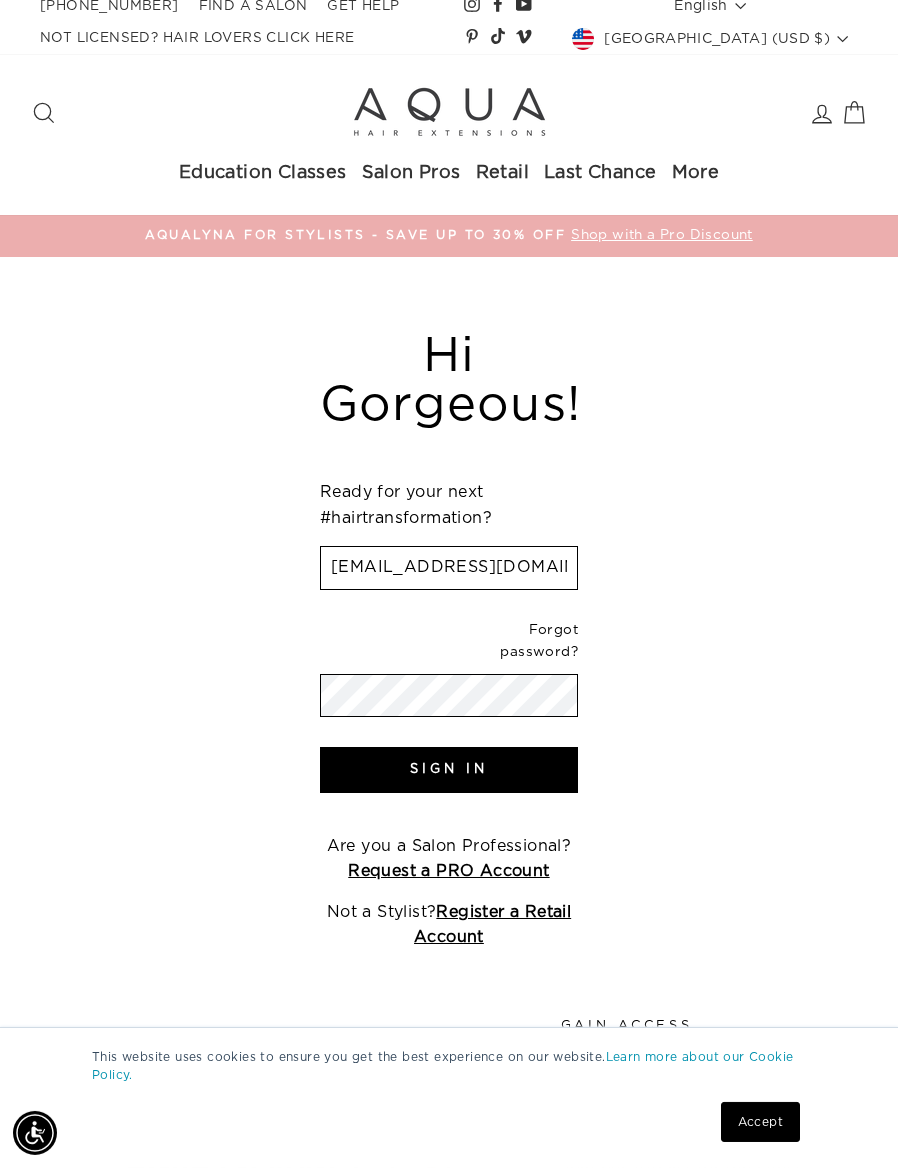 click on "Sign In" at bounding box center [449, 770] 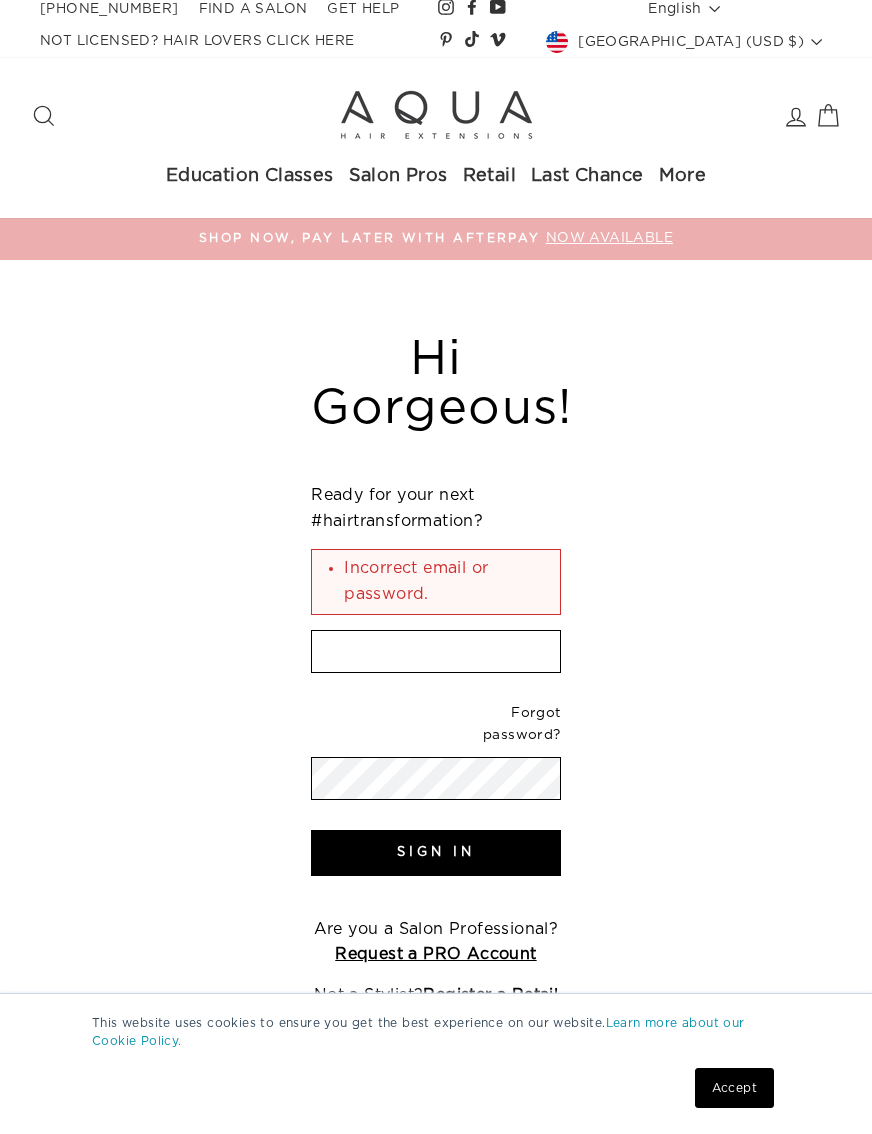 click at bounding box center [435, 652] 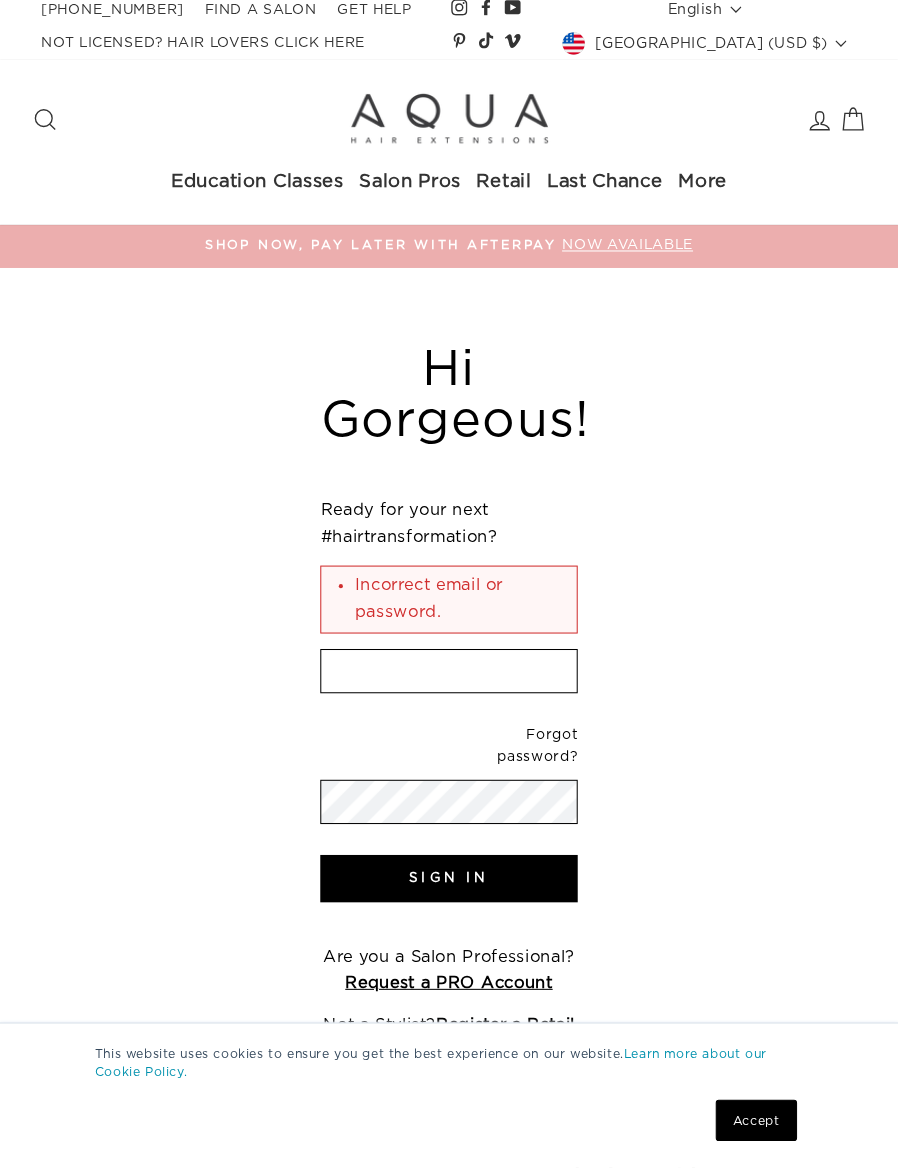 scroll, scrollTop: 0, scrollLeft: 0, axis: both 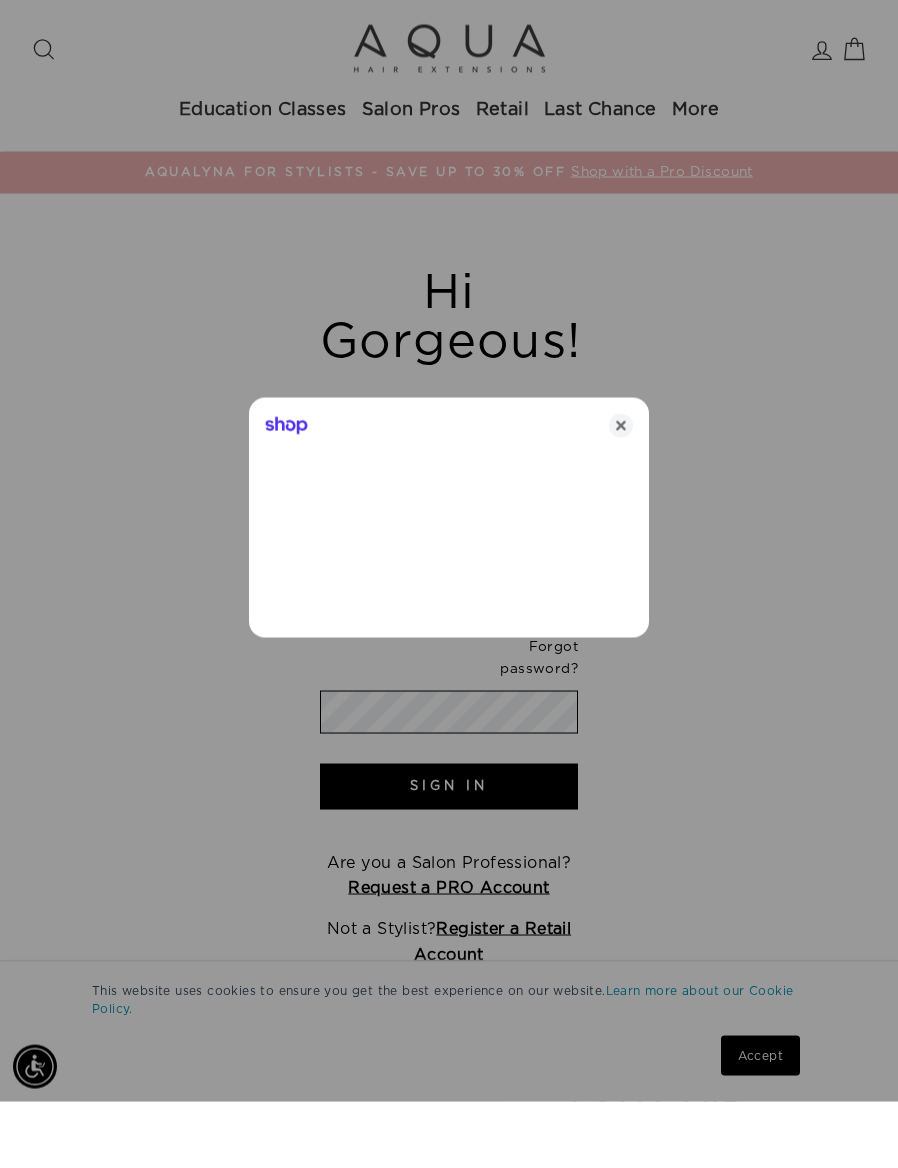 type on "[EMAIL_ADDRESS][DOMAIN_NAME]" 